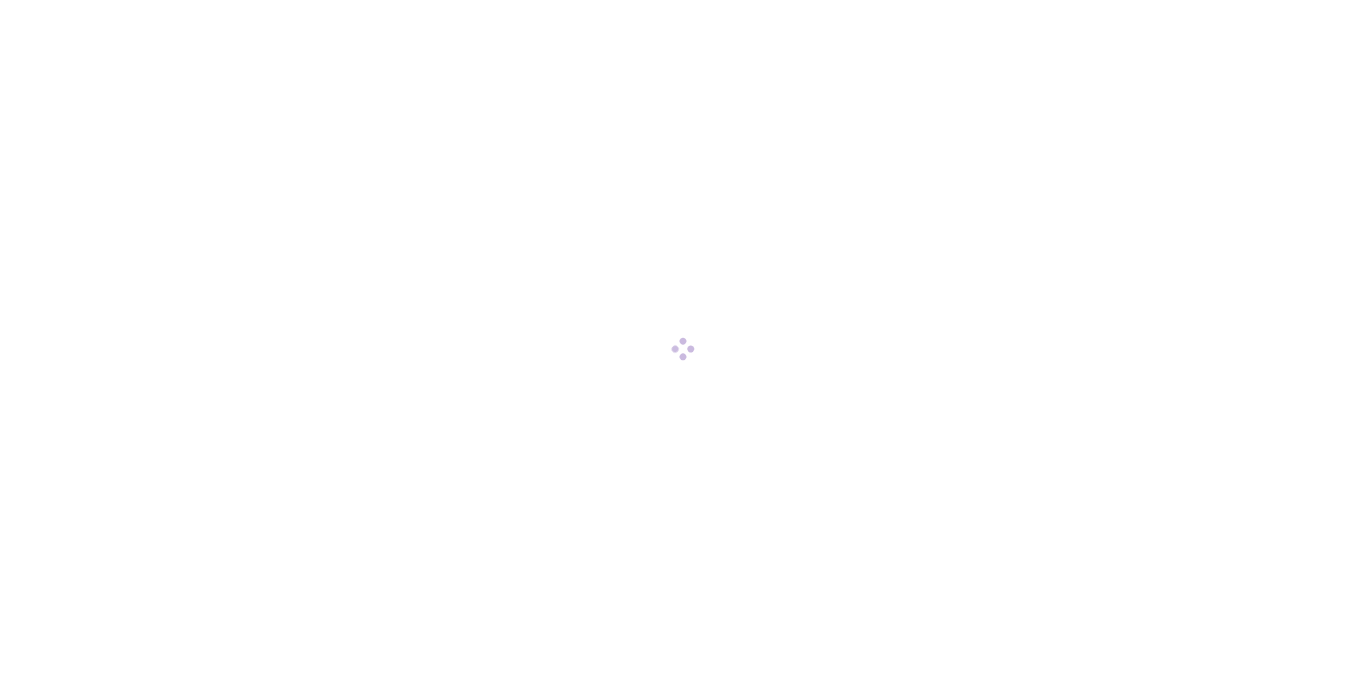 scroll, scrollTop: 0, scrollLeft: 0, axis: both 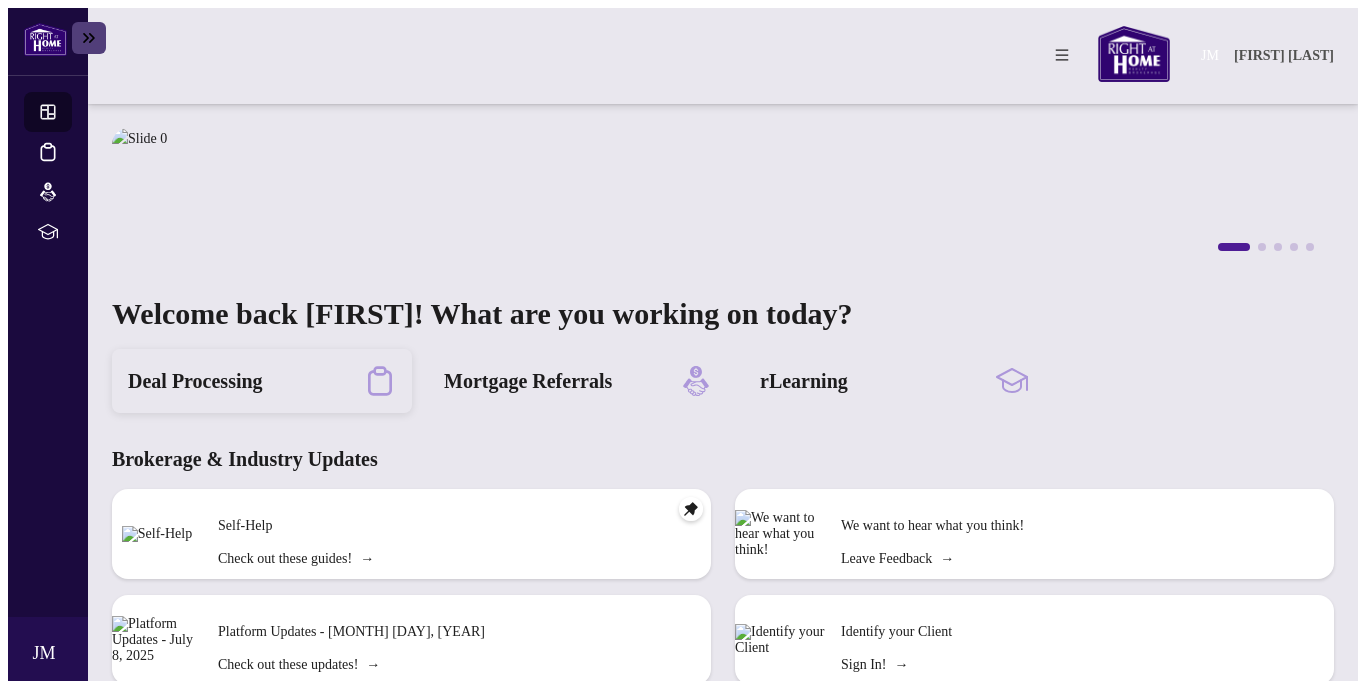 click on "Deal Processing" at bounding box center (262, 381) 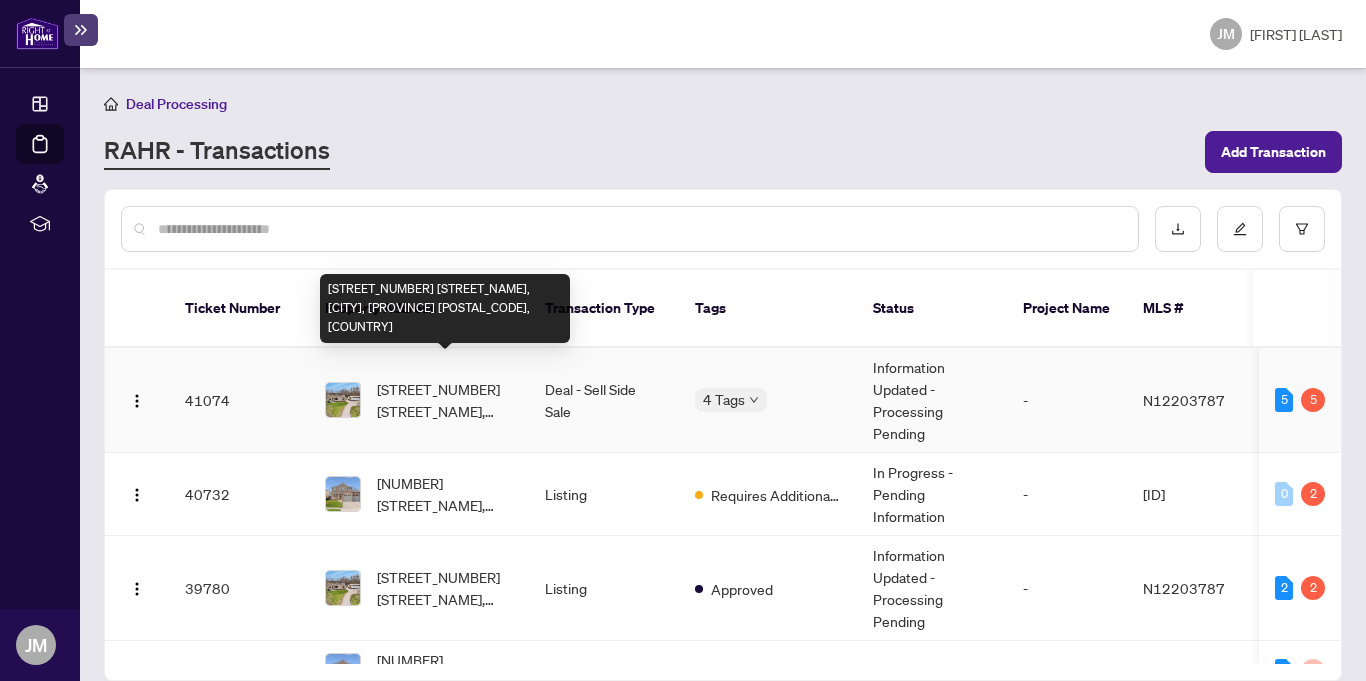click on "[STREET_NUMBER] [STREET_NAME], [CITY], [PROVINCE] [POSTAL_CODE], [COUNTRY]" at bounding box center [445, 400] 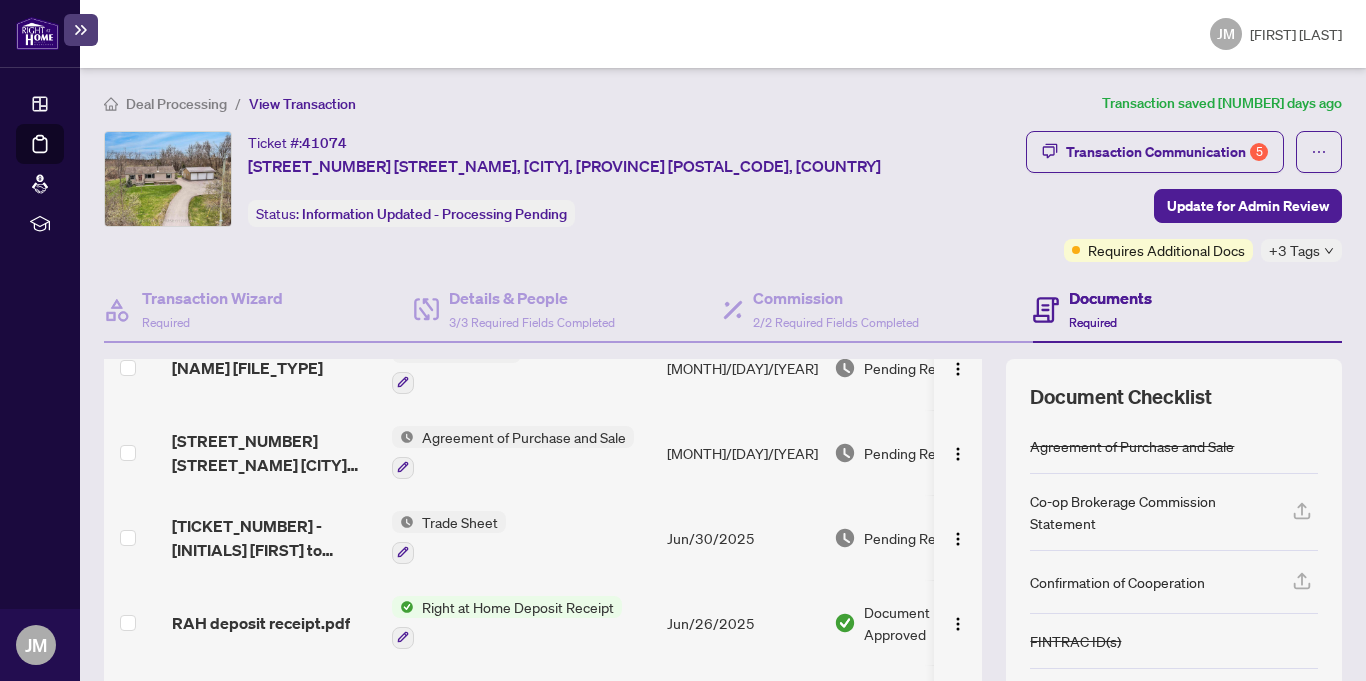 scroll, scrollTop: 261, scrollLeft: 0, axis: vertical 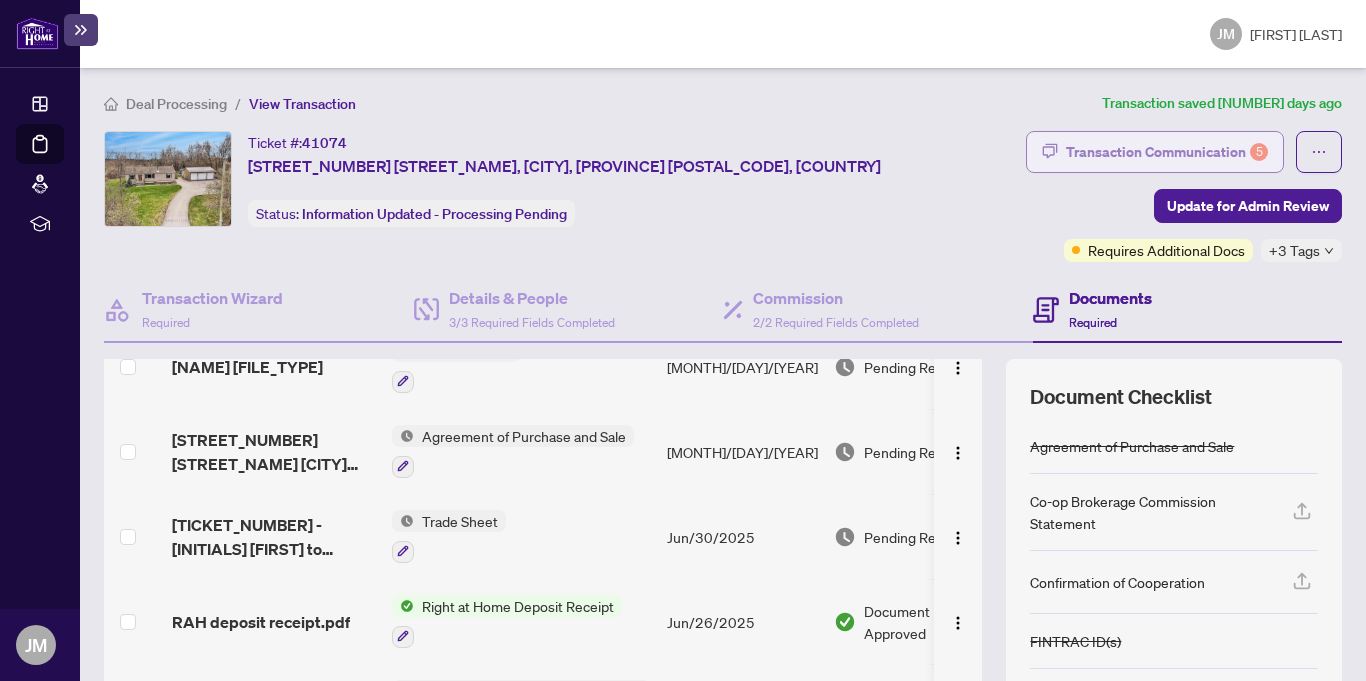 click on "Transaction Communication 5" at bounding box center (1167, 152) 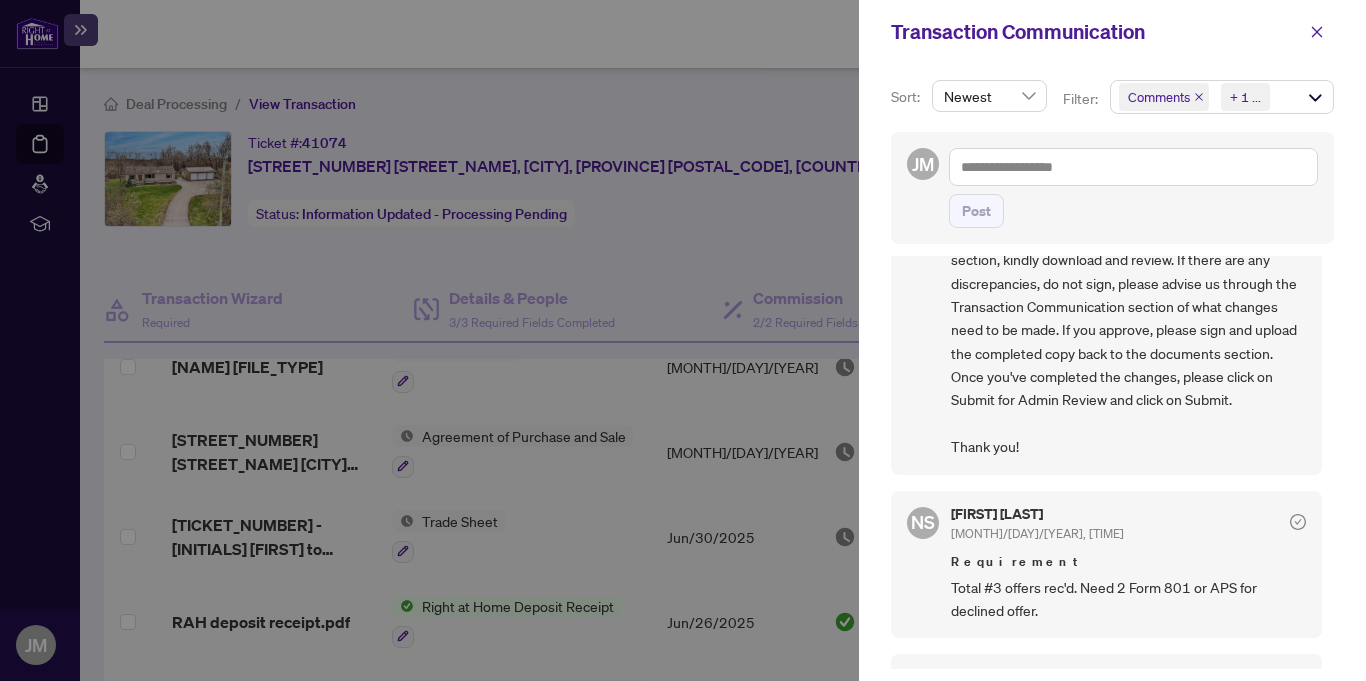 scroll, scrollTop: 0, scrollLeft: 0, axis: both 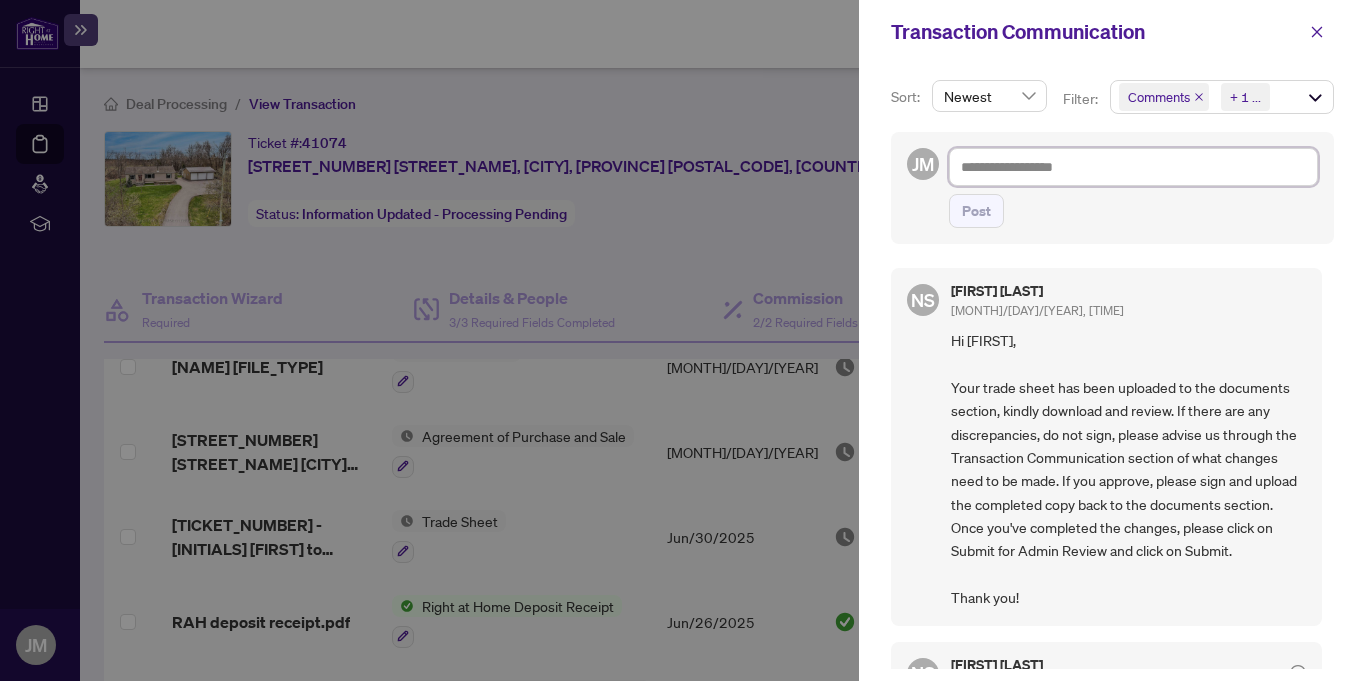click at bounding box center [1133, 167] 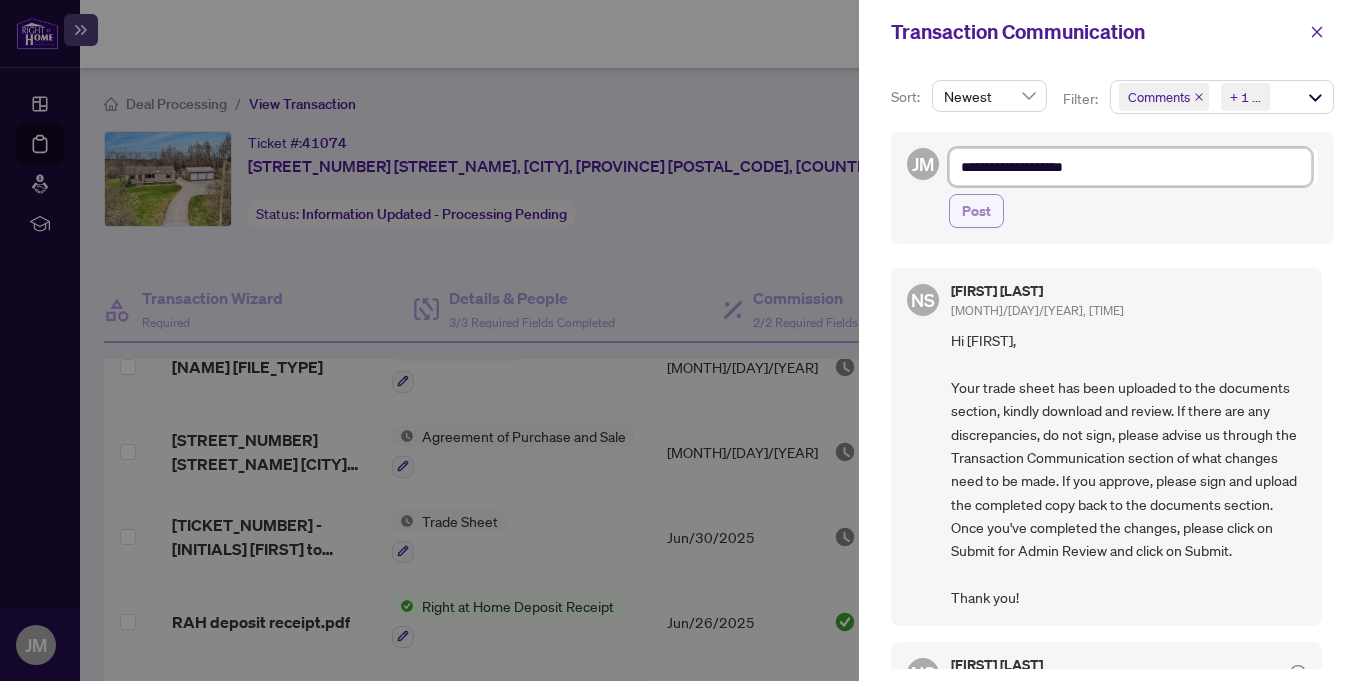 type on "**********" 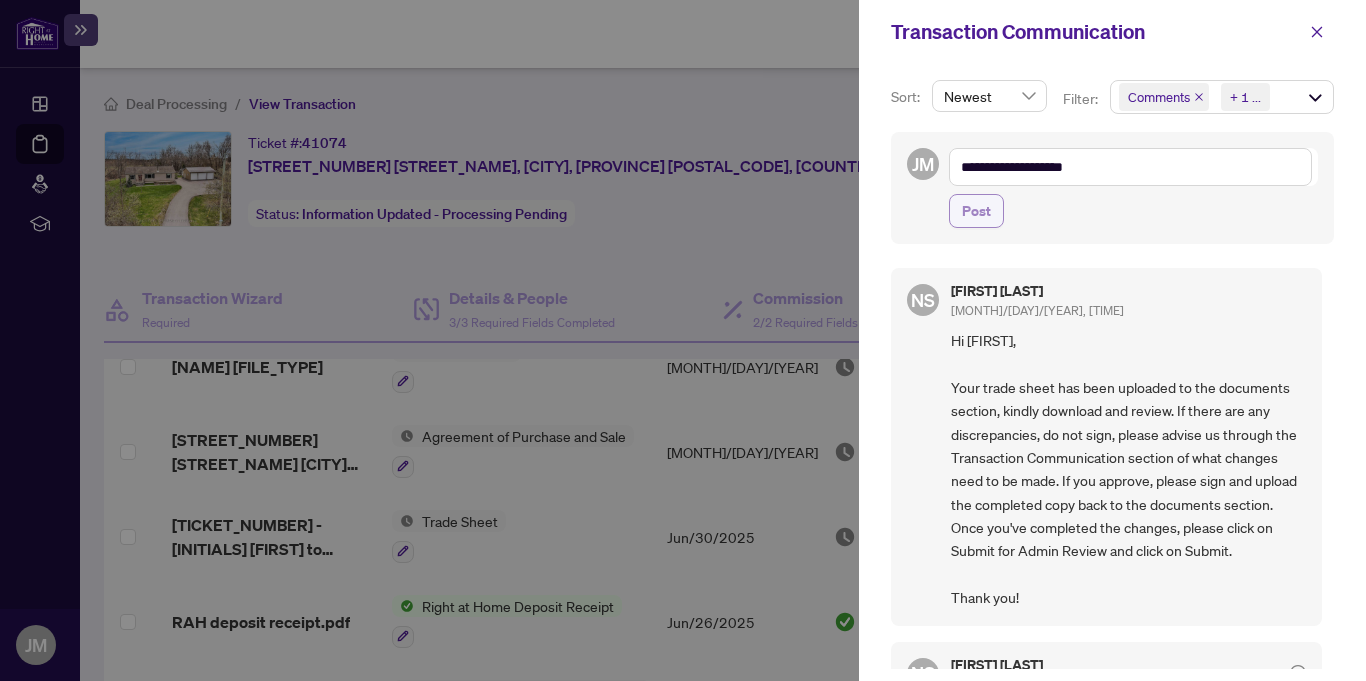 click on "Post" at bounding box center [976, 211] 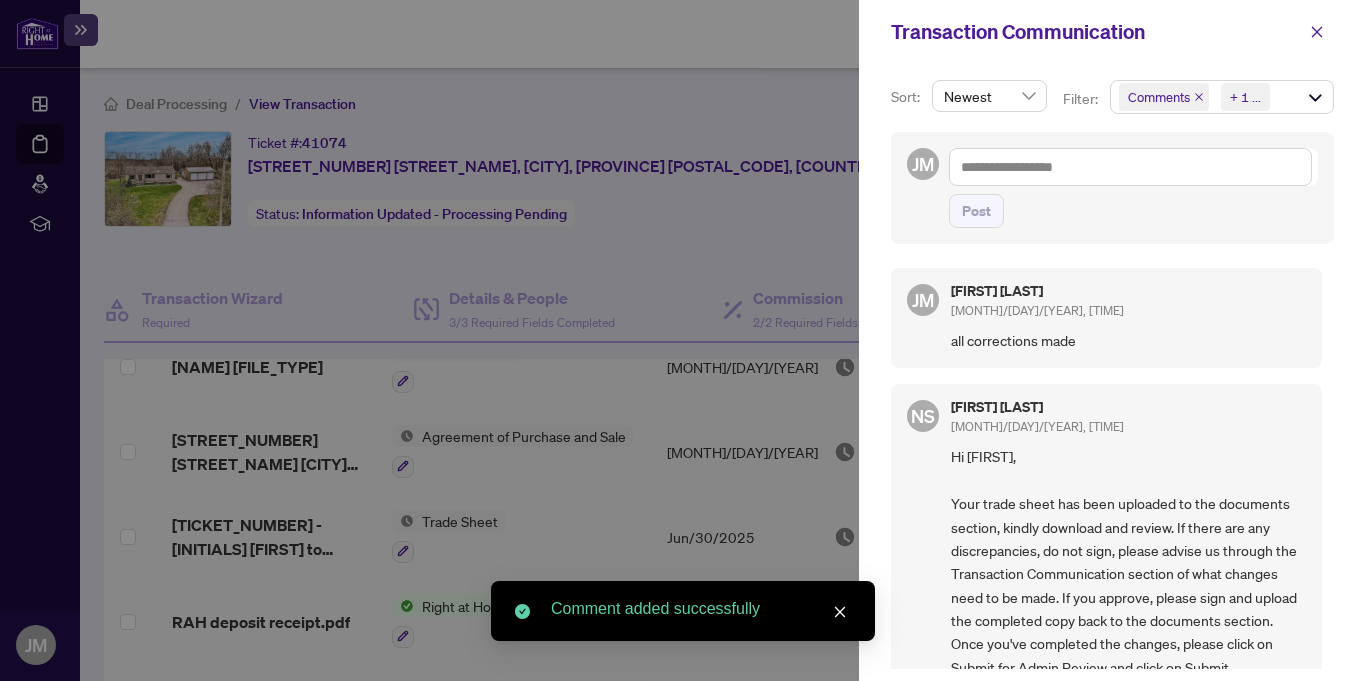 click at bounding box center (840, 612) 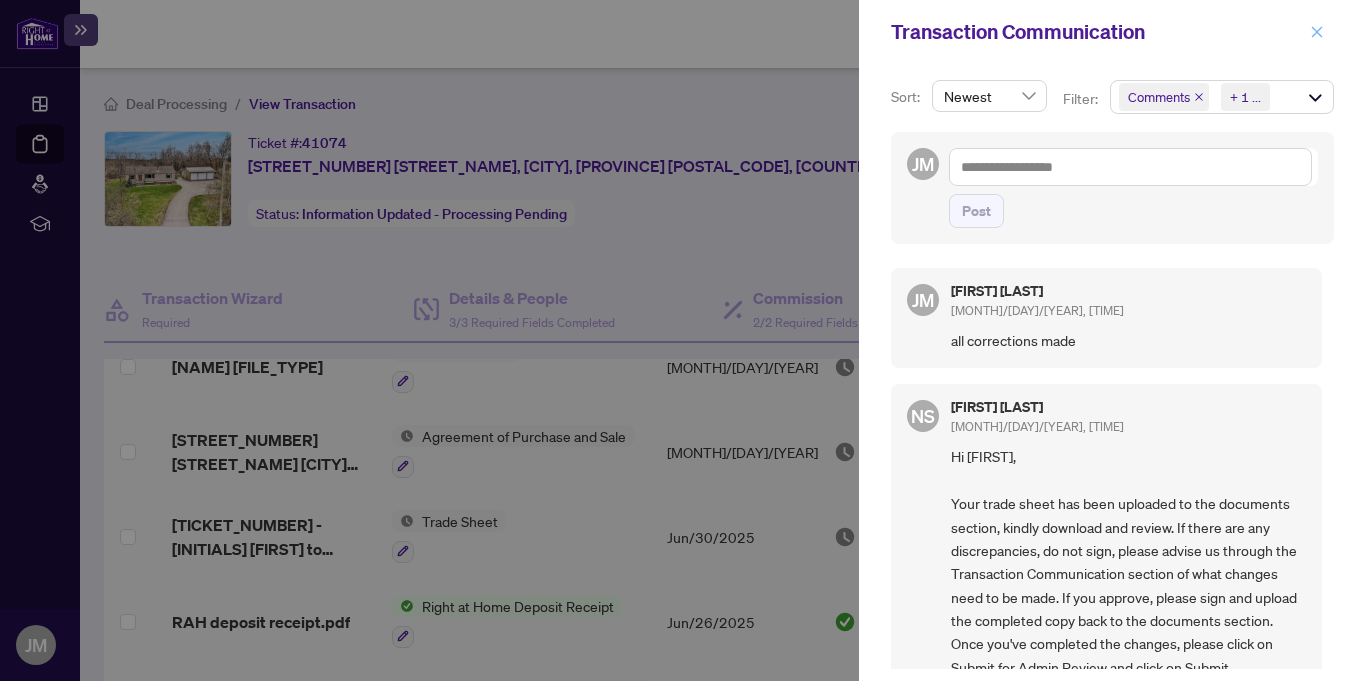 click at bounding box center (1317, 32) 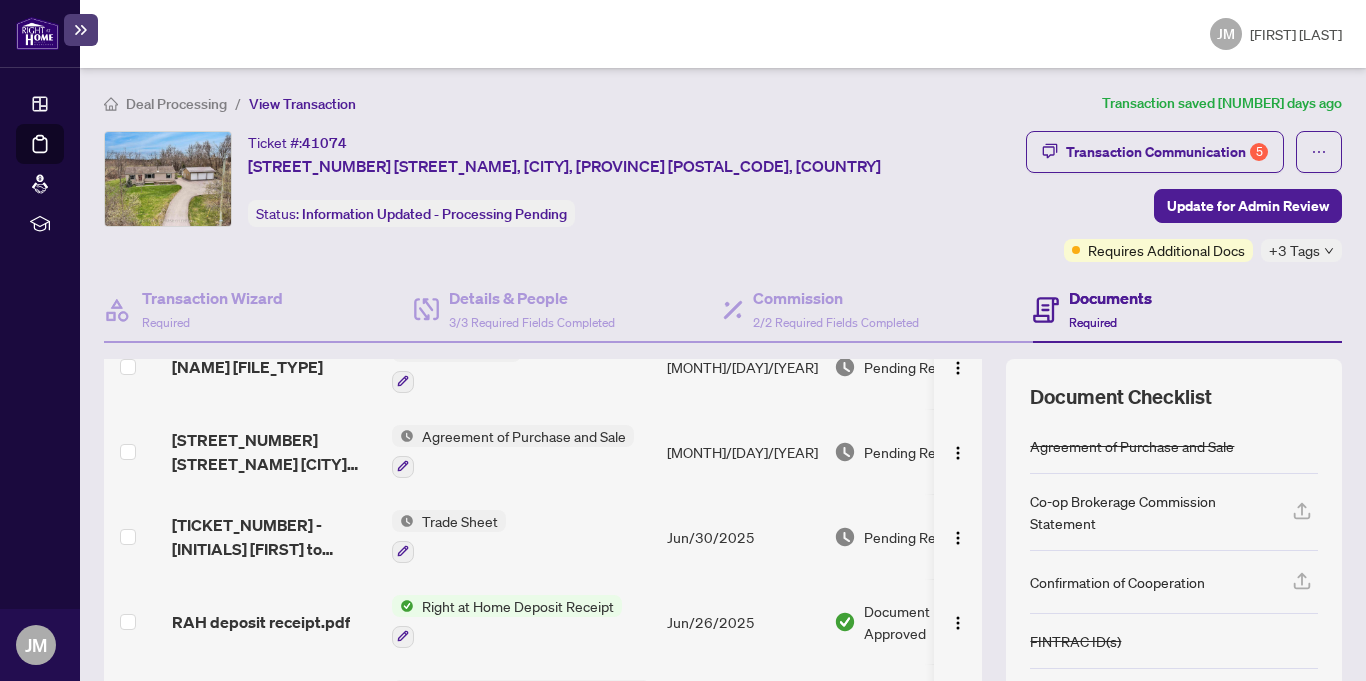 click at bounding box center (81, 30) 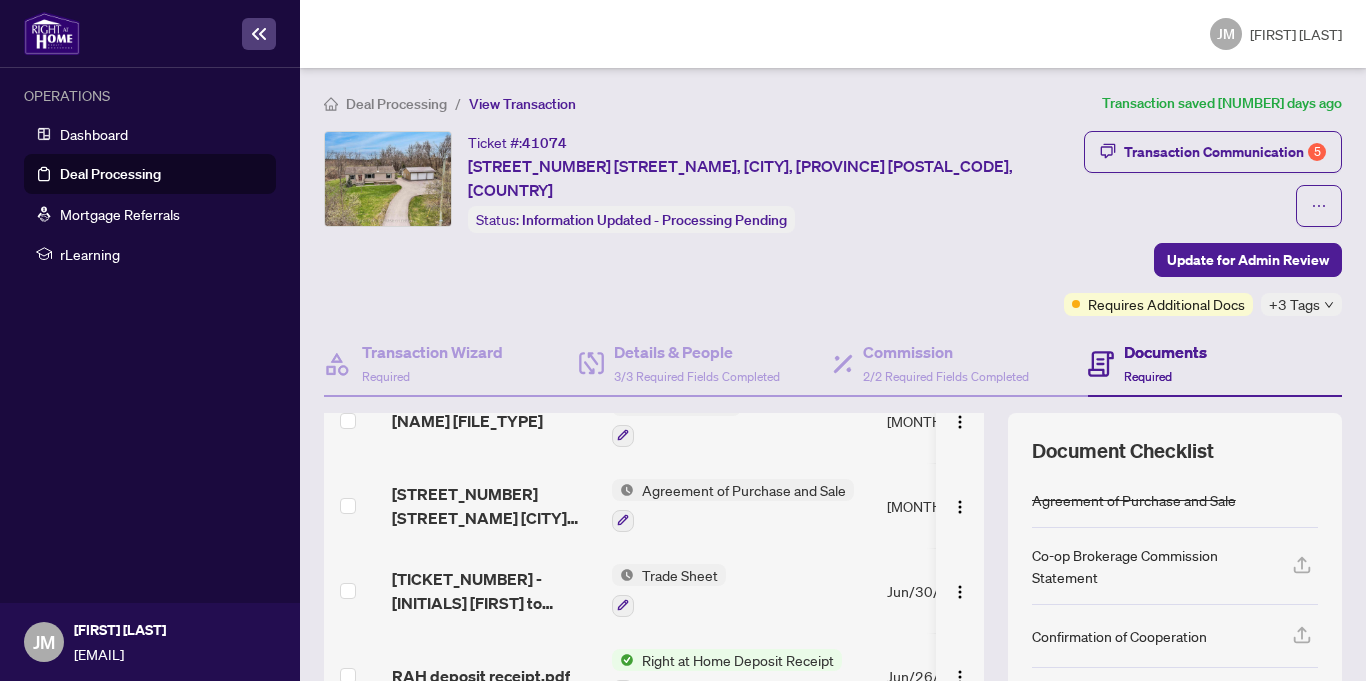 click at bounding box center (259, 34) 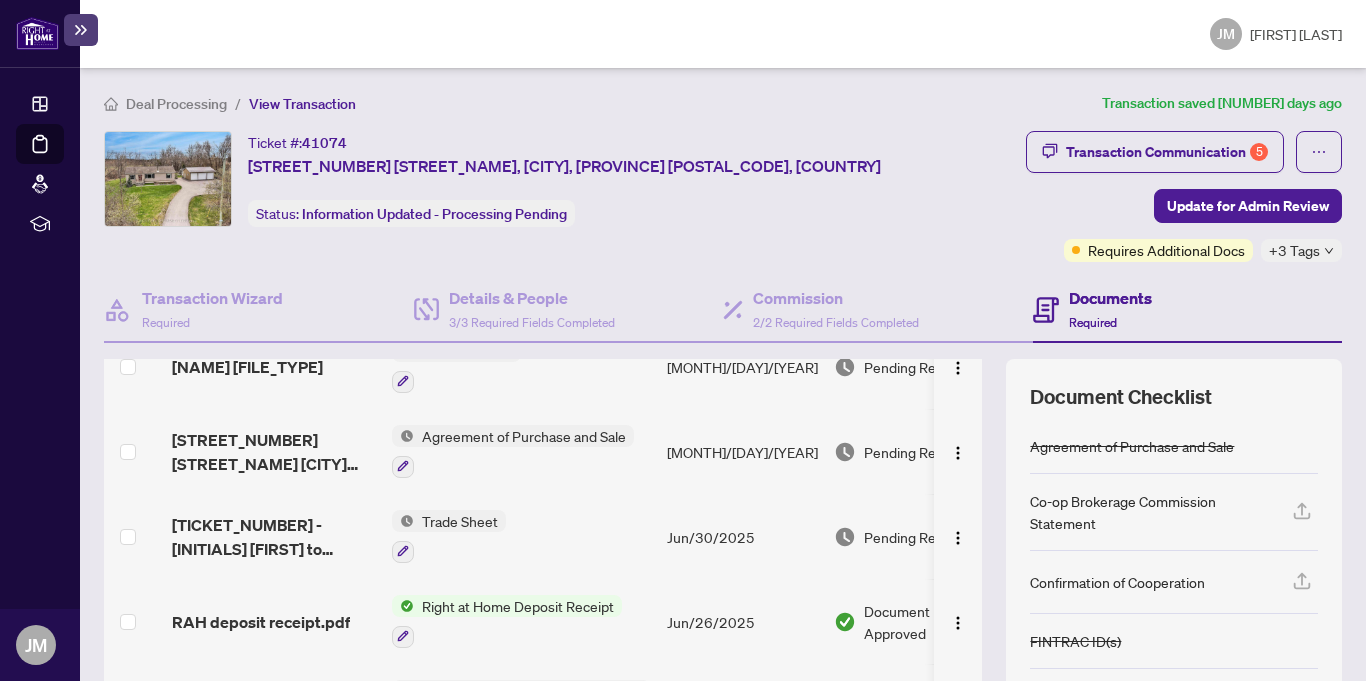 click on "Deal Processing" at bounding box center [176, 104] 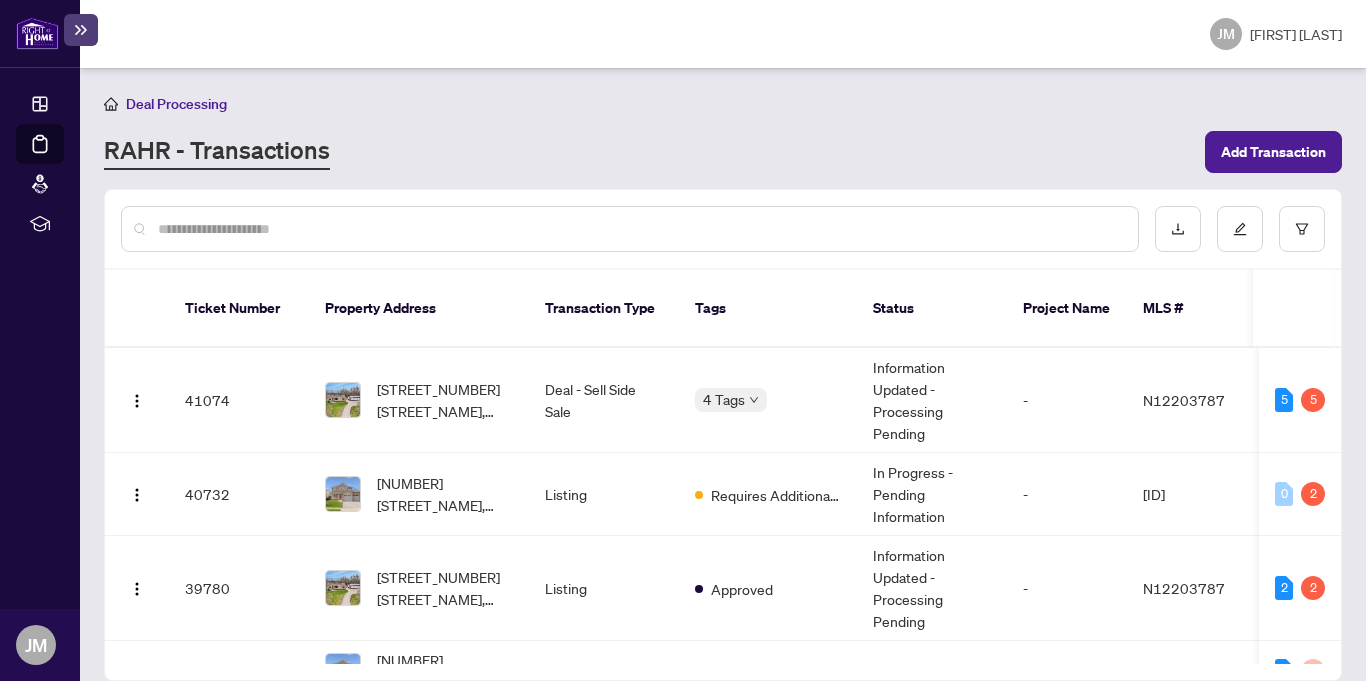 scroll, scrollTop: 1, scrollLeft: 0, axis: vertical 